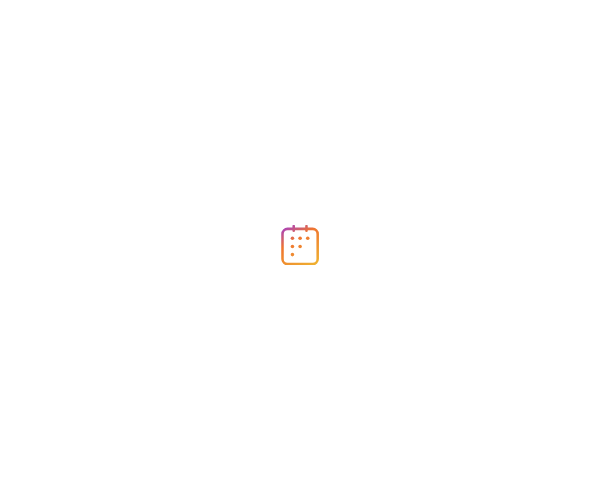 scroll, scrollTop: 0, scrollLeft: 0, axis: both 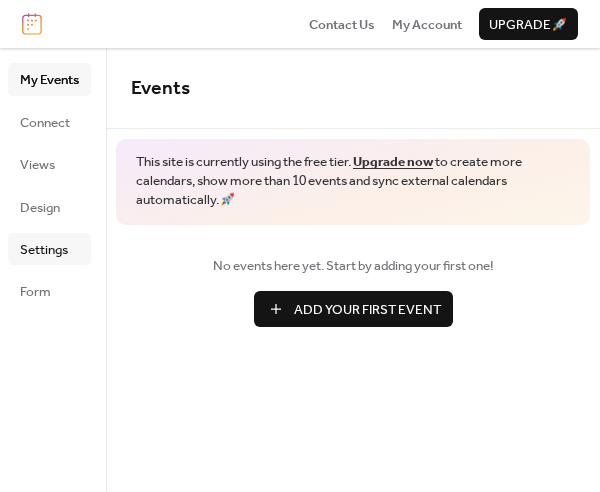 click on "Settings" at bounding box center (44, 250) 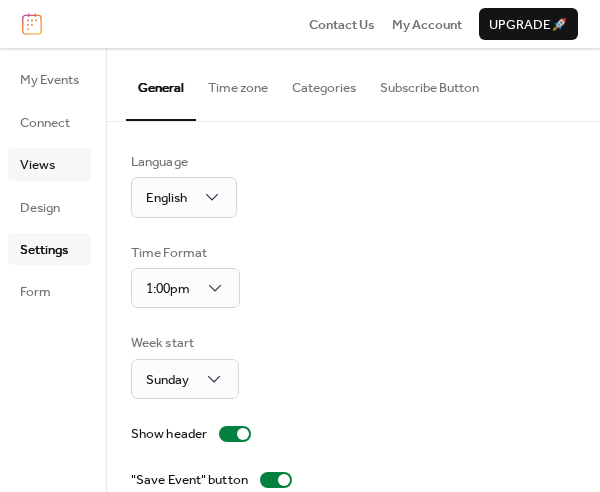 click on "Views" at bounding box center [37, 165] 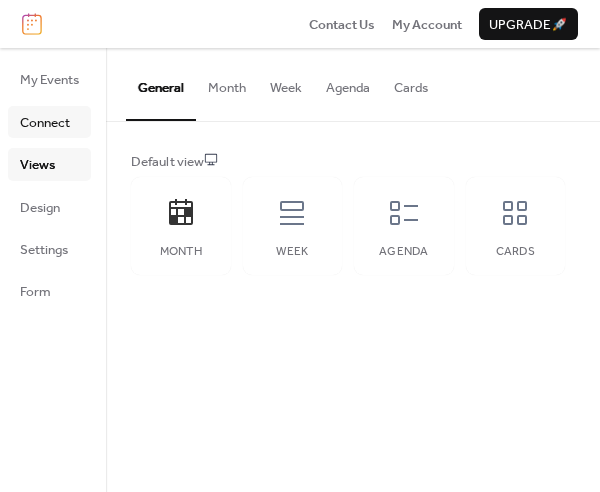 click on "Connect" at bounding box center (45, 123) 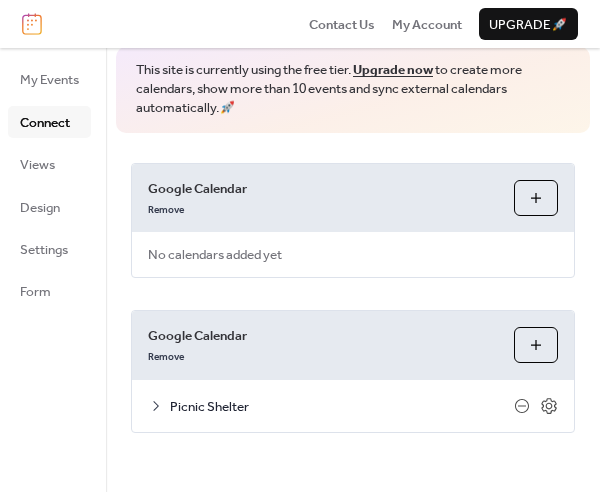 scroll, scrollTop: 0, scrollLeft: 0, axis: both 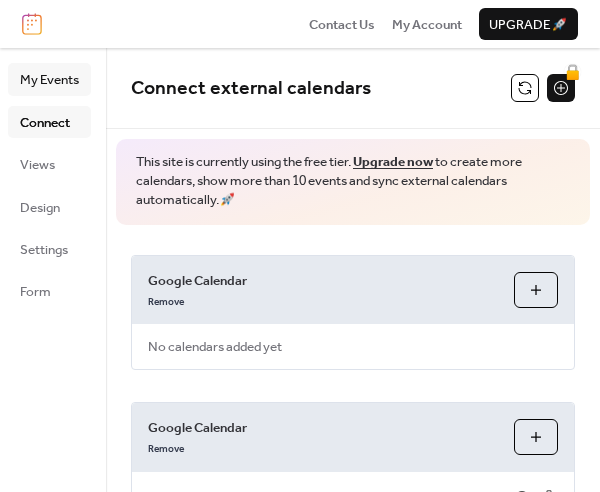 click on "My Events" at bounding box center (49, 80) 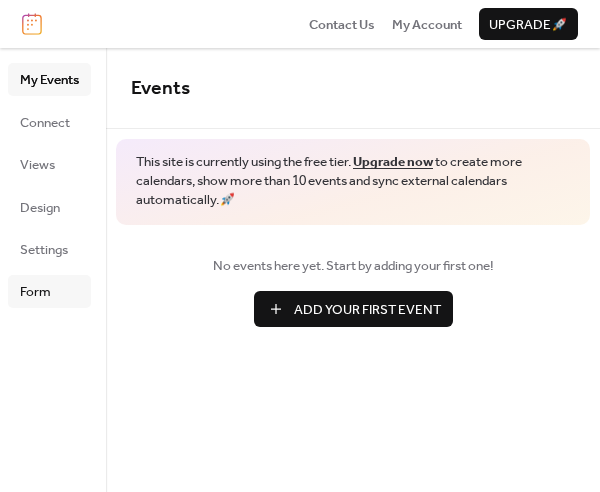 click on "Form" at bounding box center [35, 292] 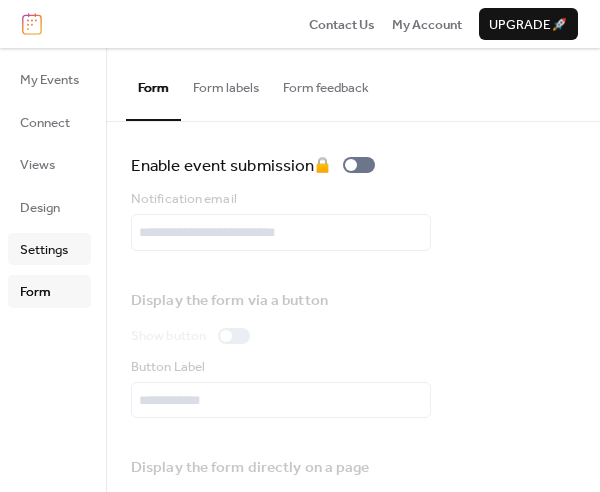 click on "Settings" at bounding box center [44, 250] 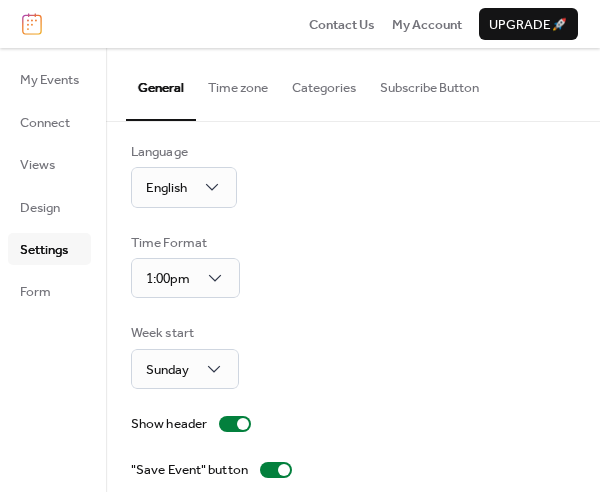 scroll, scrollTop: 0, scrollLeft: 0, axis: both 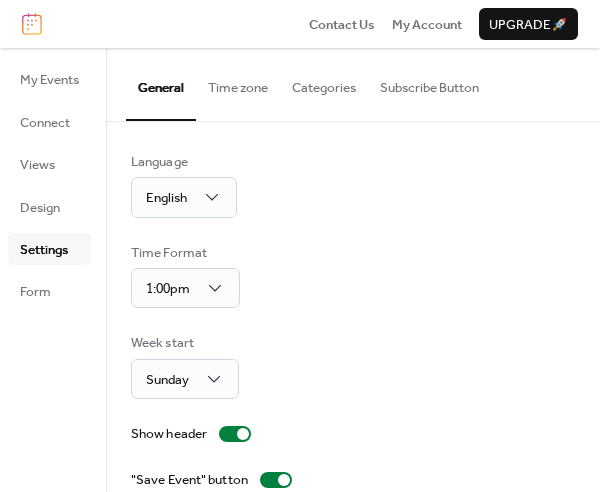 click on "Categories" at bounding box center [324, 83] 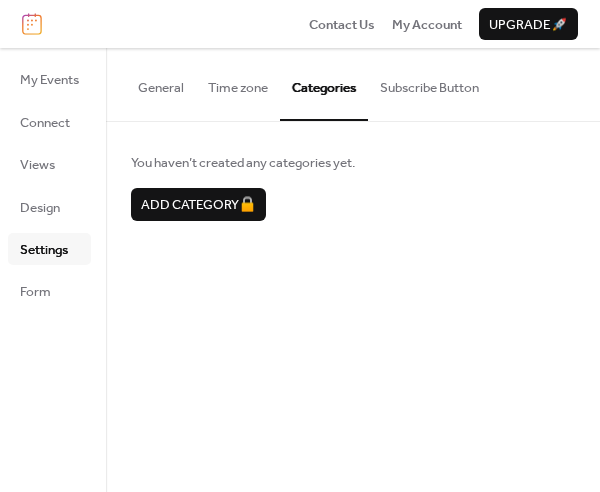 click on "Subscribe Button" at bounding box center [429, 83] 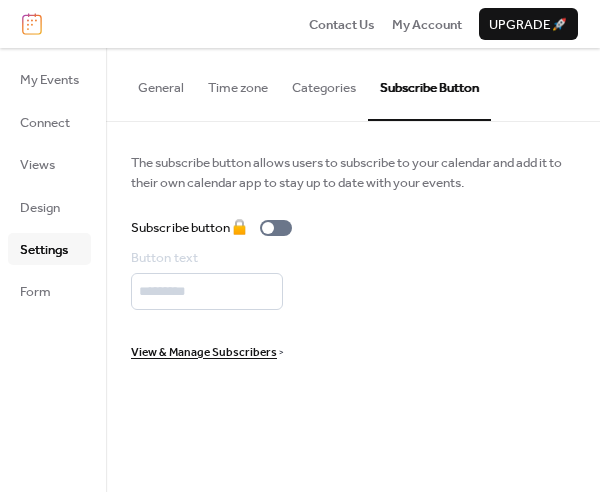 click on "View & Manage Subscribers" at bounding box center (204, 353) 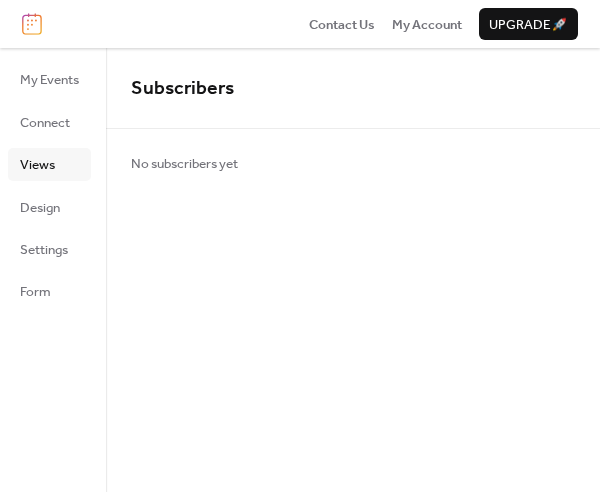 click on "Views" at bounding box center [37, 165] 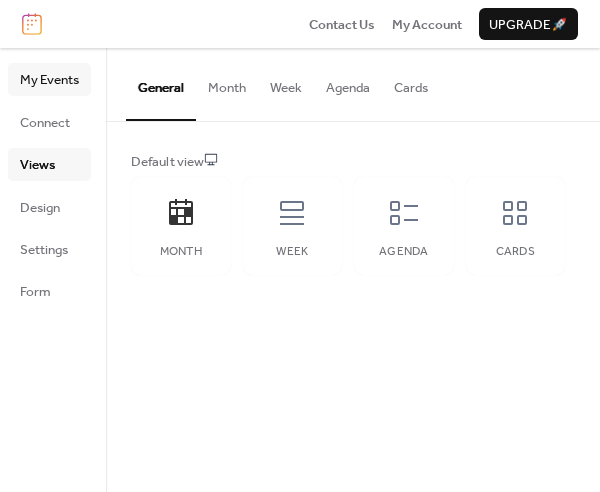 click on "My Events" at bounding box center (49, 80) 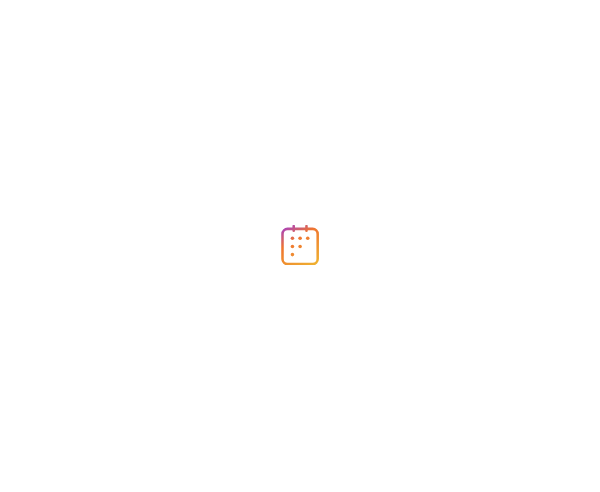 scroll, scrollTop: 0, scrollLeft: 0, axis: both 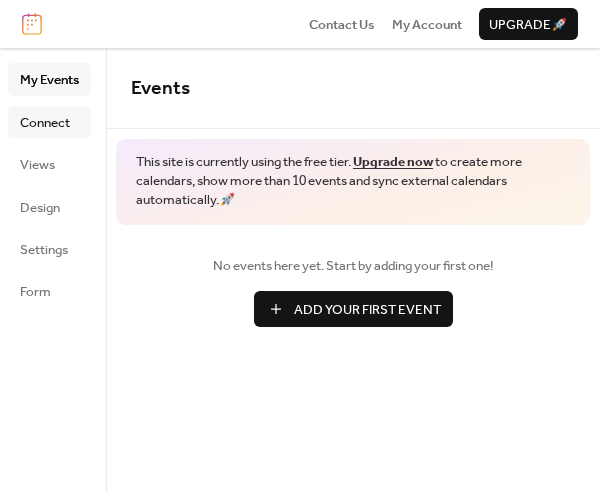 click on "Connect" at bounding box center (45, 123) 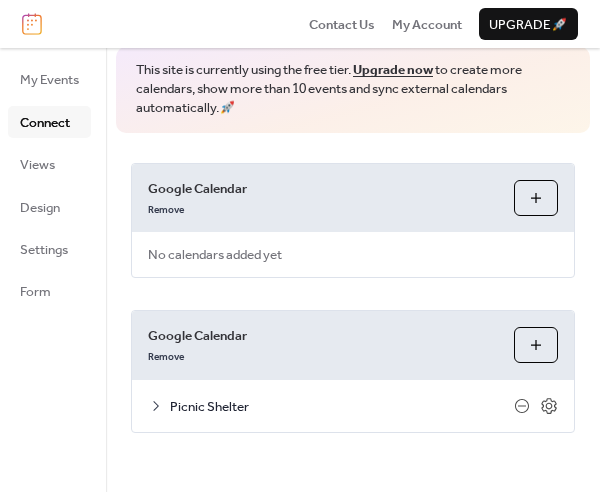 scroll, scrollTop: 0, scrollLeft: 0, axis: both 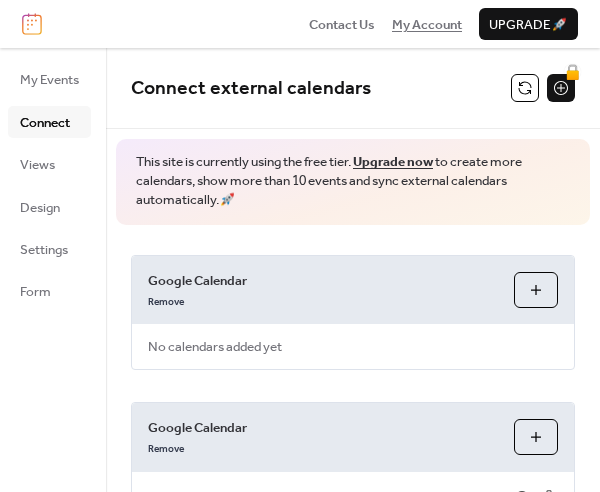 click on "My Account" at bounding box center (427, 25) 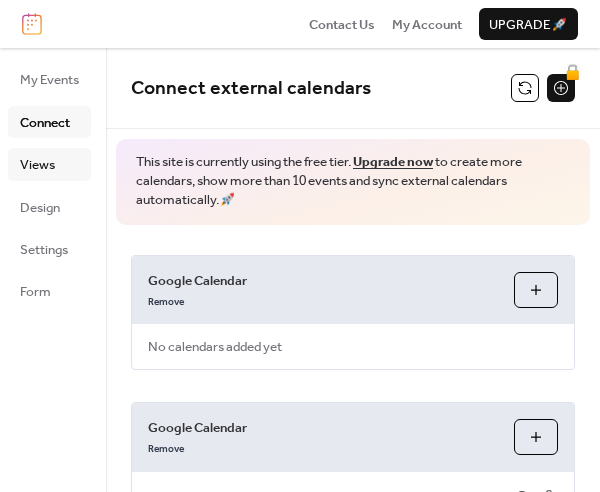 click on "Views" at bounding box center [49, 164] 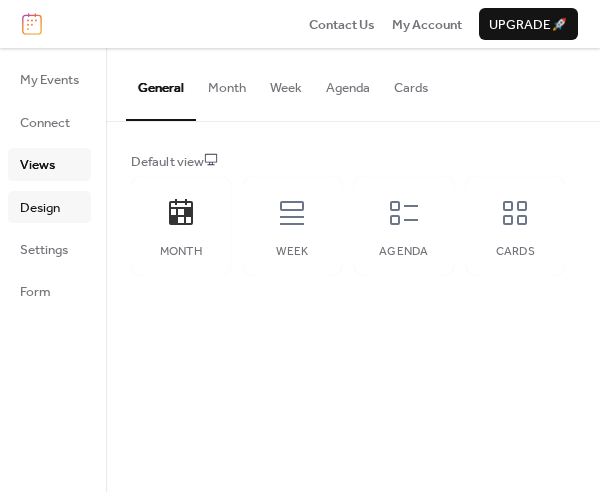 click on "Design" at bounding box center (40, 208) 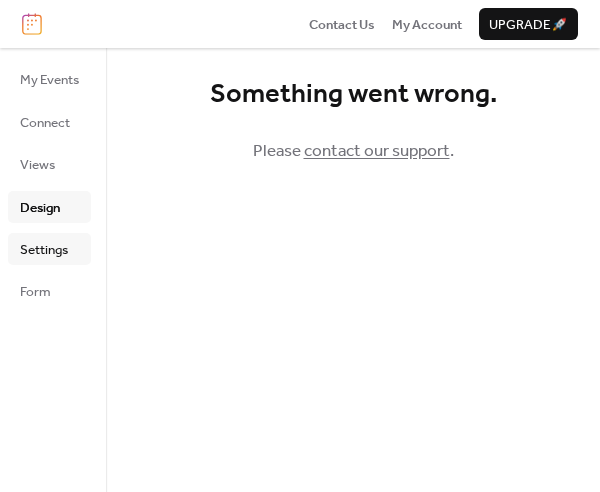 click on "Settings" at bounding box center (44, 250) 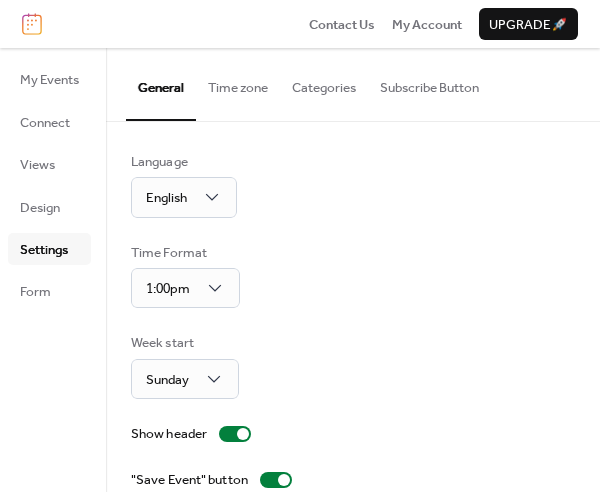 scroll, scrollTop: 0, scrollLeft: 0, axis: both 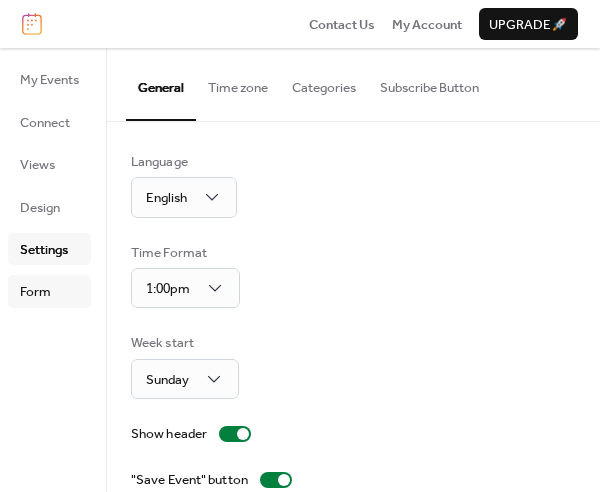 click on "Form" at bounding box center (35, 292) 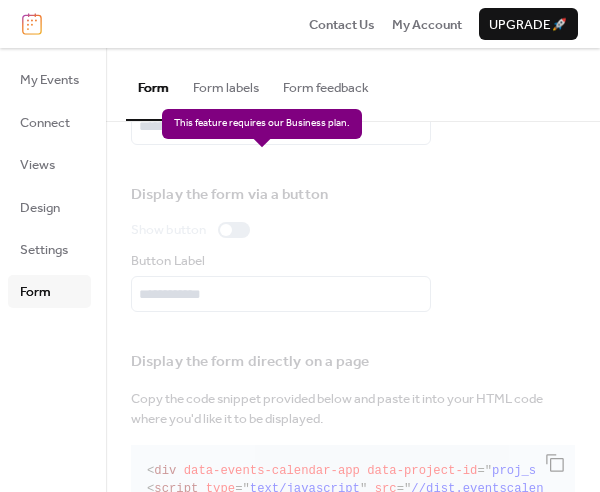scroll, scrollTop: 166, scrollLeft: 0, axis: vertical 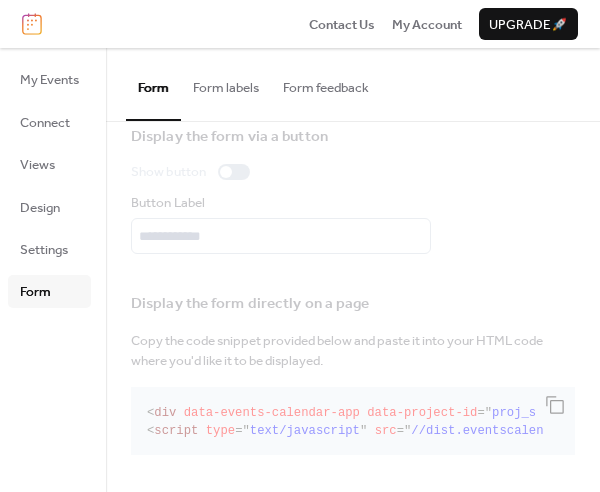 click on "Display the form directly on a page Copy the code snippet provided below and paste it into your HTML code where you'd like it to be displayed. < div data-events-calendar-app data-project-id = " proj_sSZqI3SQnLC1akd98uatg " element-type = ' form ' > </ div >
< script type = " text/javascript " src = " //dist.eventscalendar.co/embed.js " > </ script >" at bounding box center [353, 370] 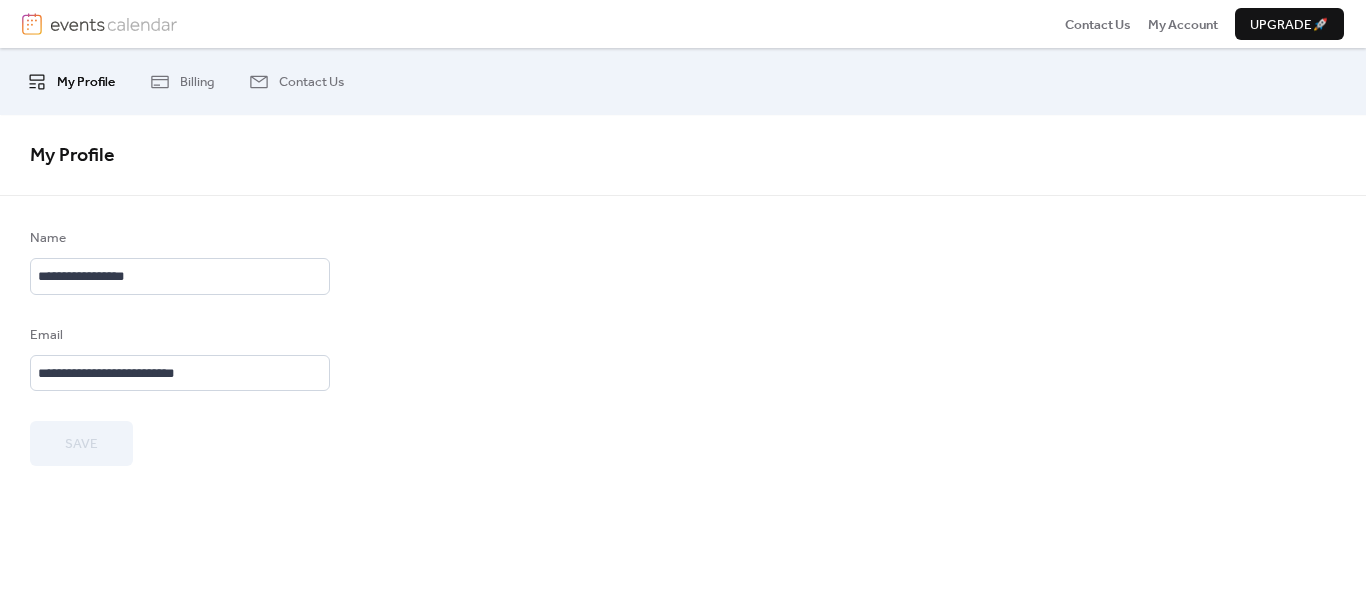 scroll, scrollTop: 0, scrollLeft: 0, axis: both 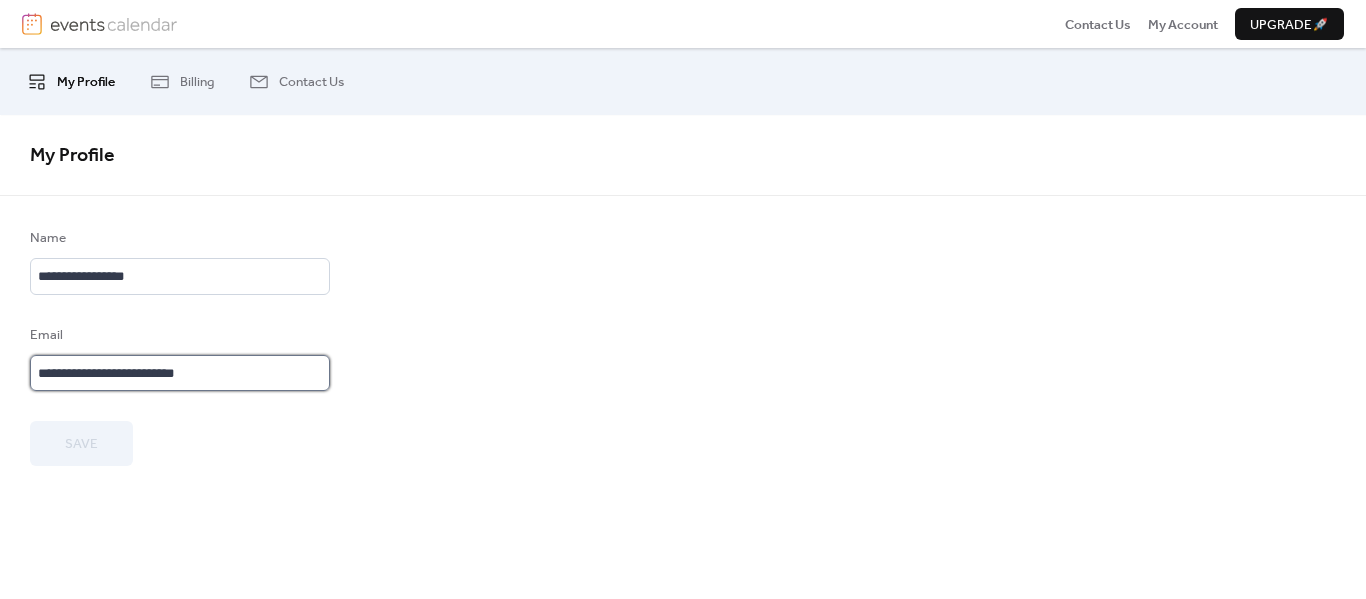 click on "**********" at bounding box center (180, 373) 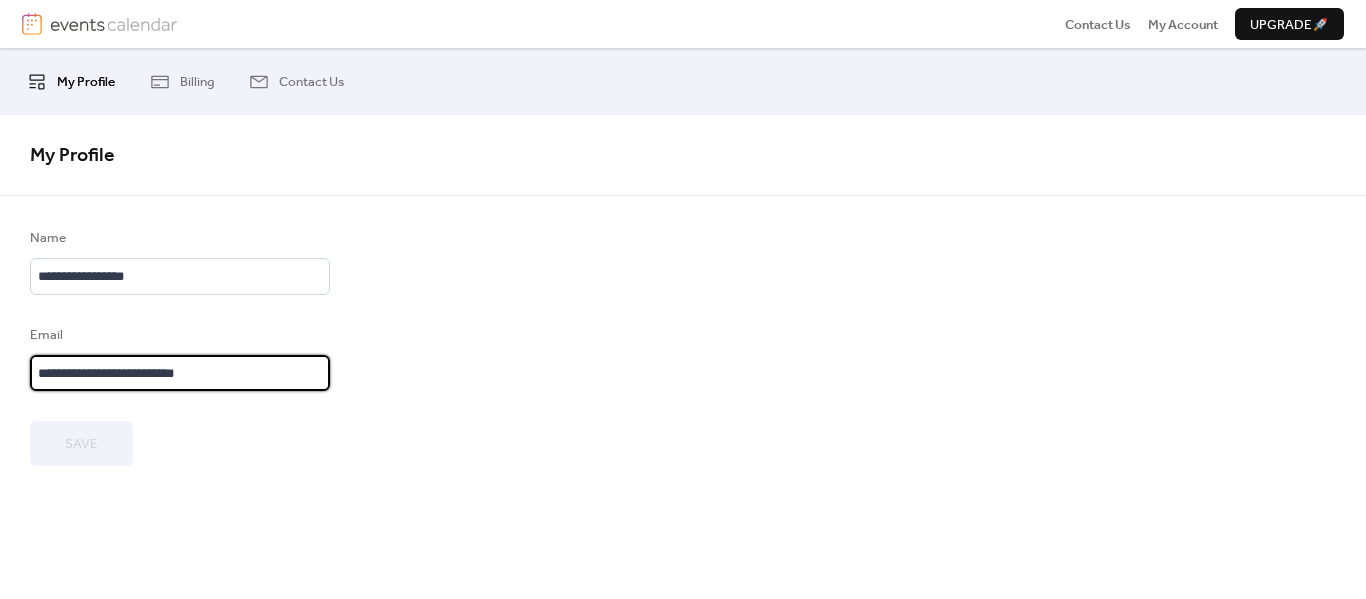 drag, startPoint x: 234, startPoint y: 370, endPoint x: 0, endPoint y: 324, distance: 238.47852 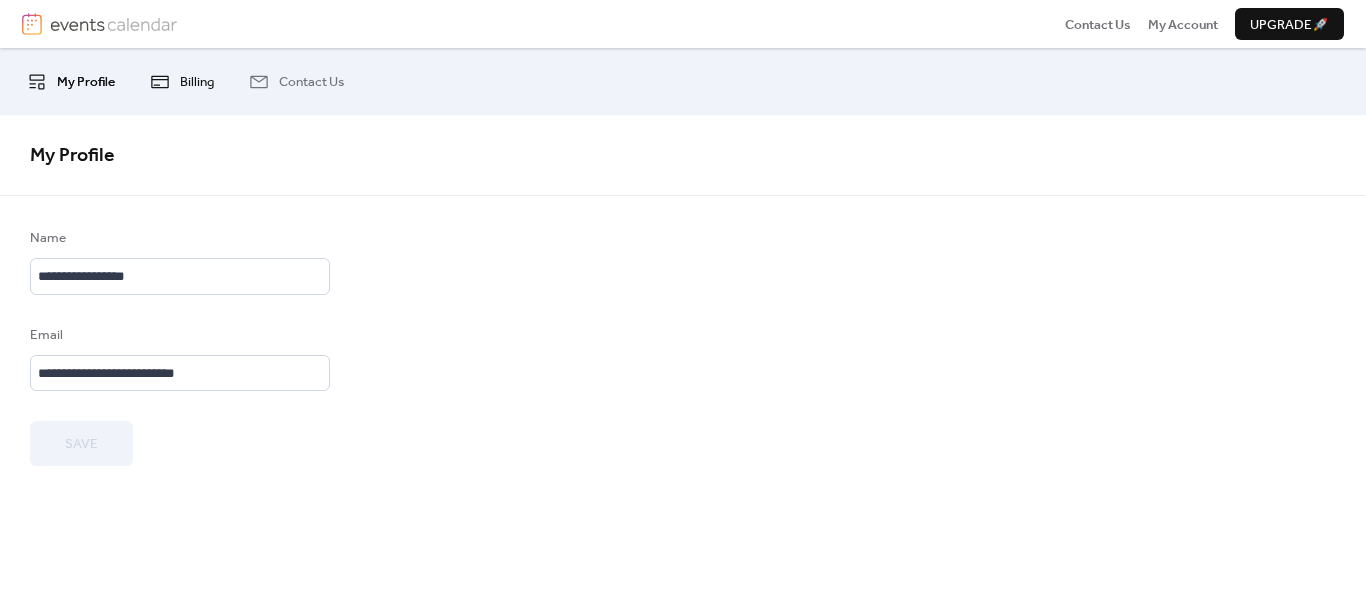 click on "Billing" at bounding box center (197, 82) 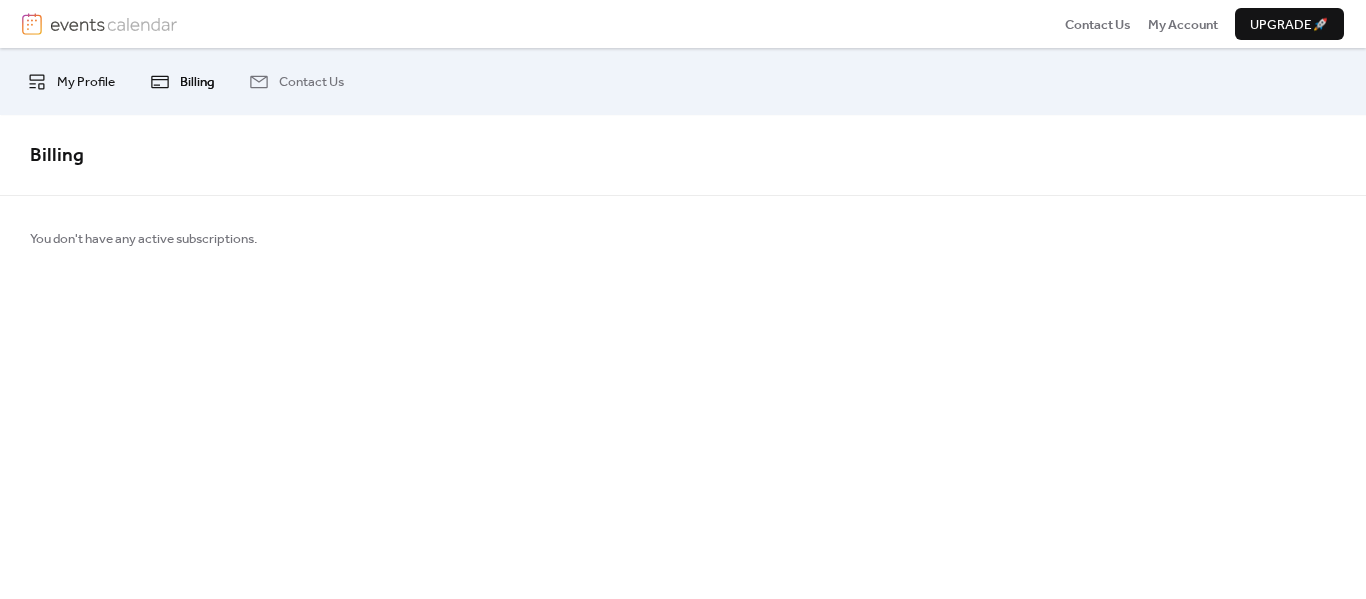 click on "My Profile" at bounding box center (86, 82) 